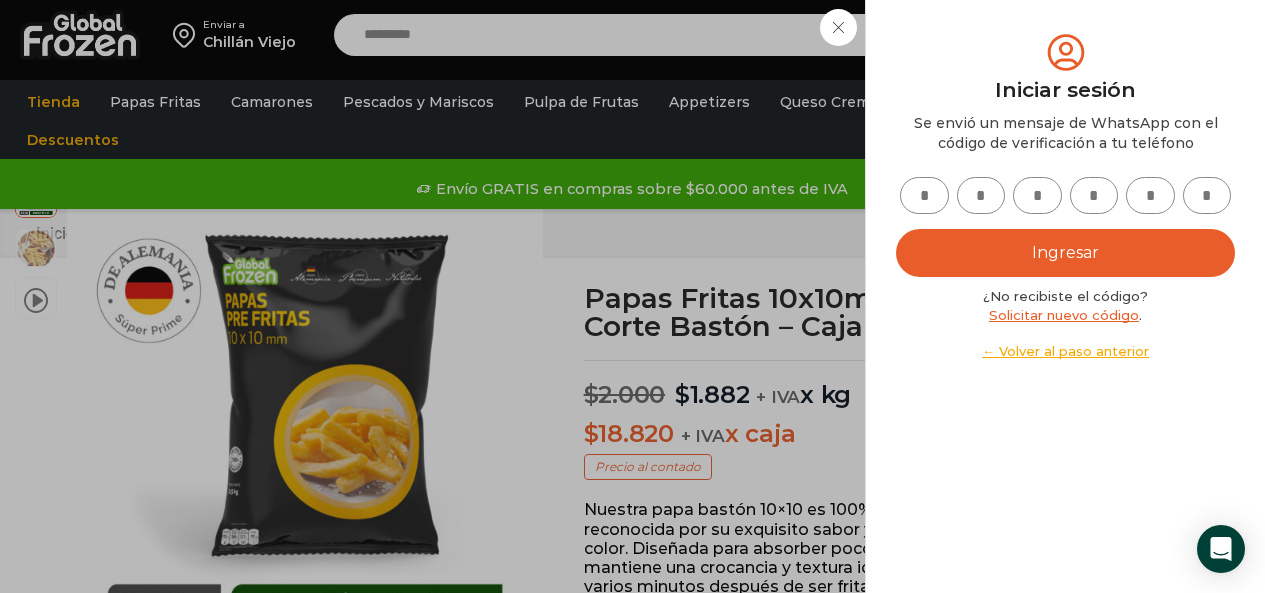 scroll, scrollTop: 1101, scrollLeft: 0, axis: vertical 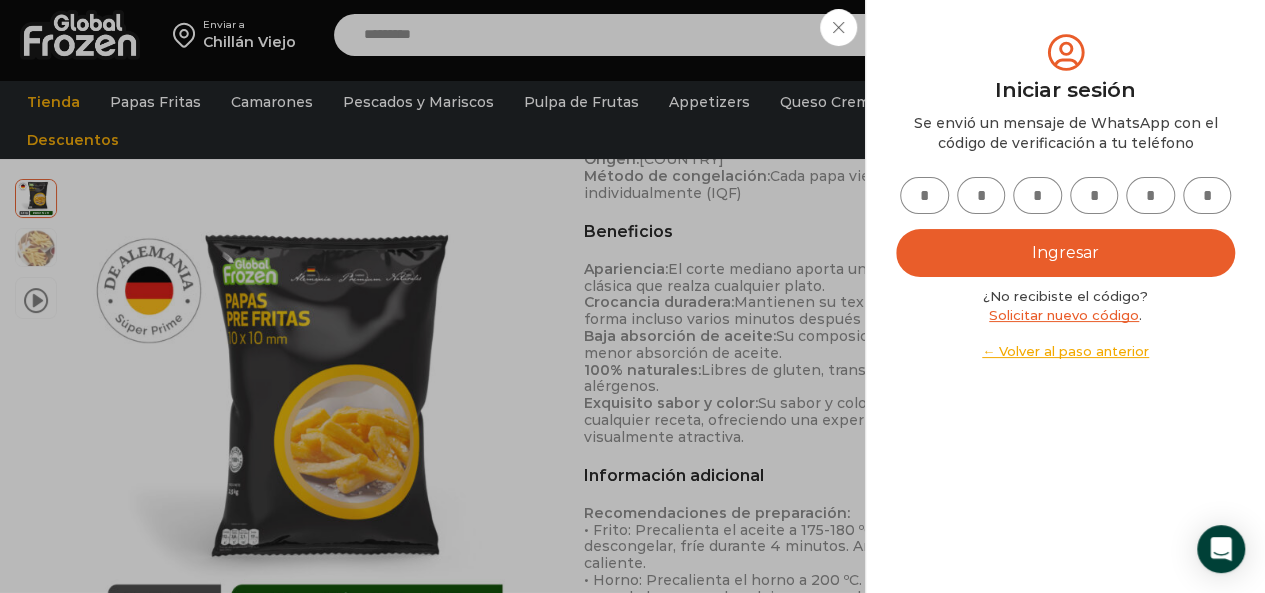 click on "Iniciar sesión
Mi cuenta
Login
Register
Iniciar sesión
Por favor ingrese sus datos
Iniciar sesión
Se envió un mensaje de WhatsApp con el código de verificación a tu teléfono
* ." at bounding box center [1064, 35] 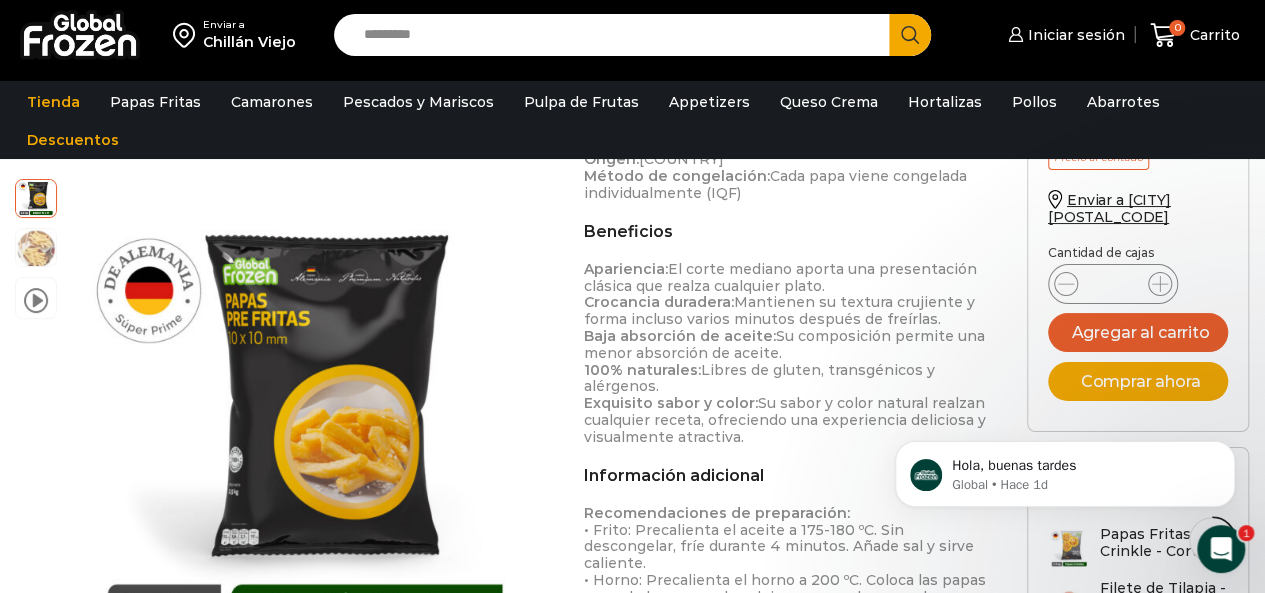 scroll, scrollTop: 0, scrollLeft: 0, axis: both 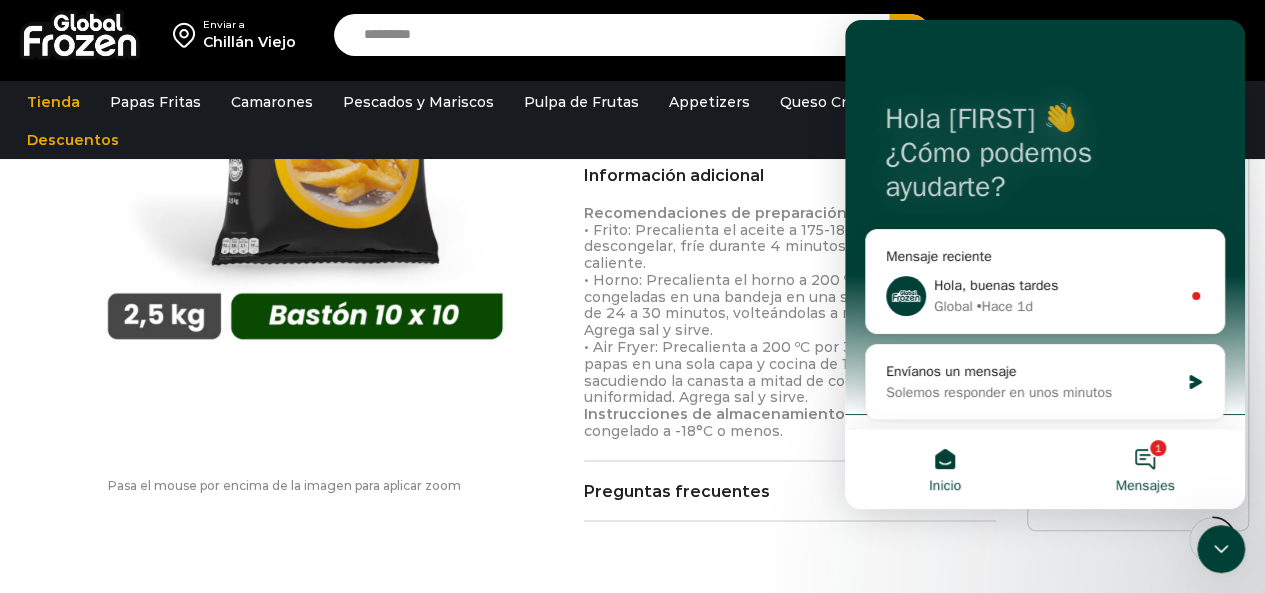 click on "1 Mensajes" at bounding box center [1145, 469] 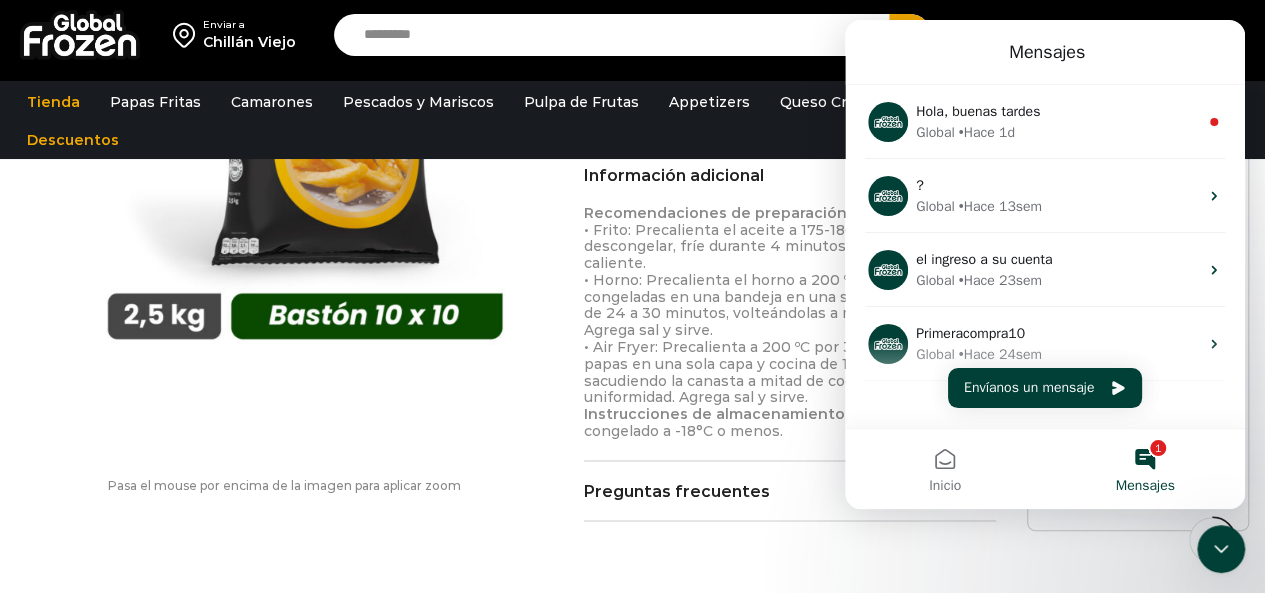 click on "1 Mensajes" at bounding box center (1145, 469) 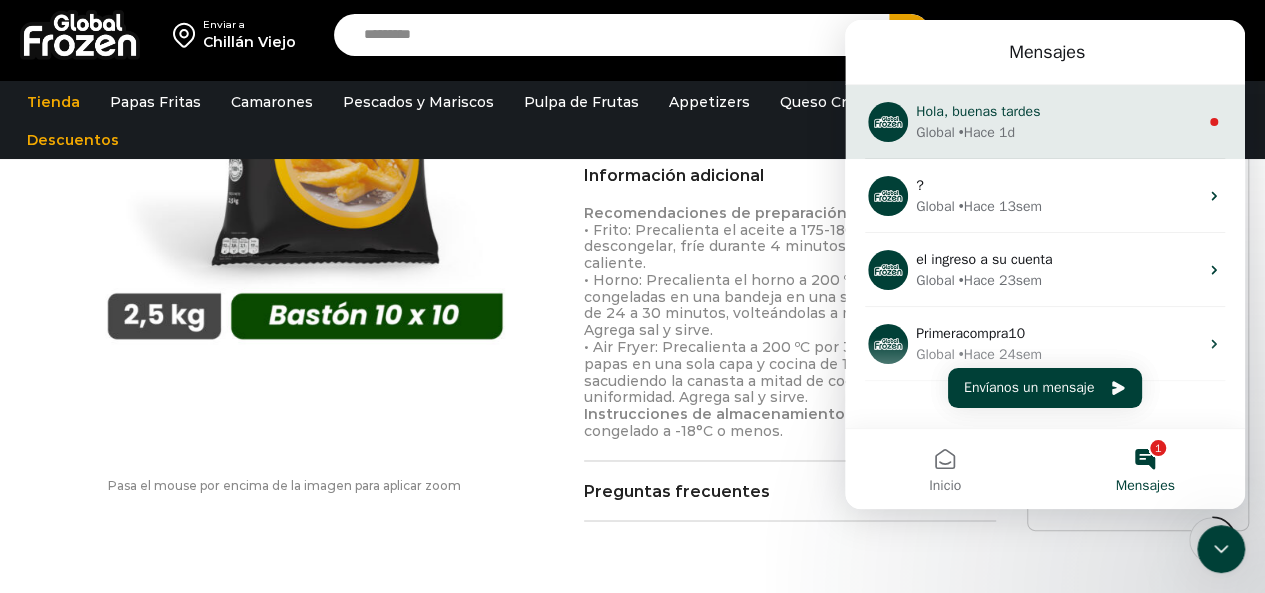 click on "Hola, buenas tardes" at bounding box center [978, 111] 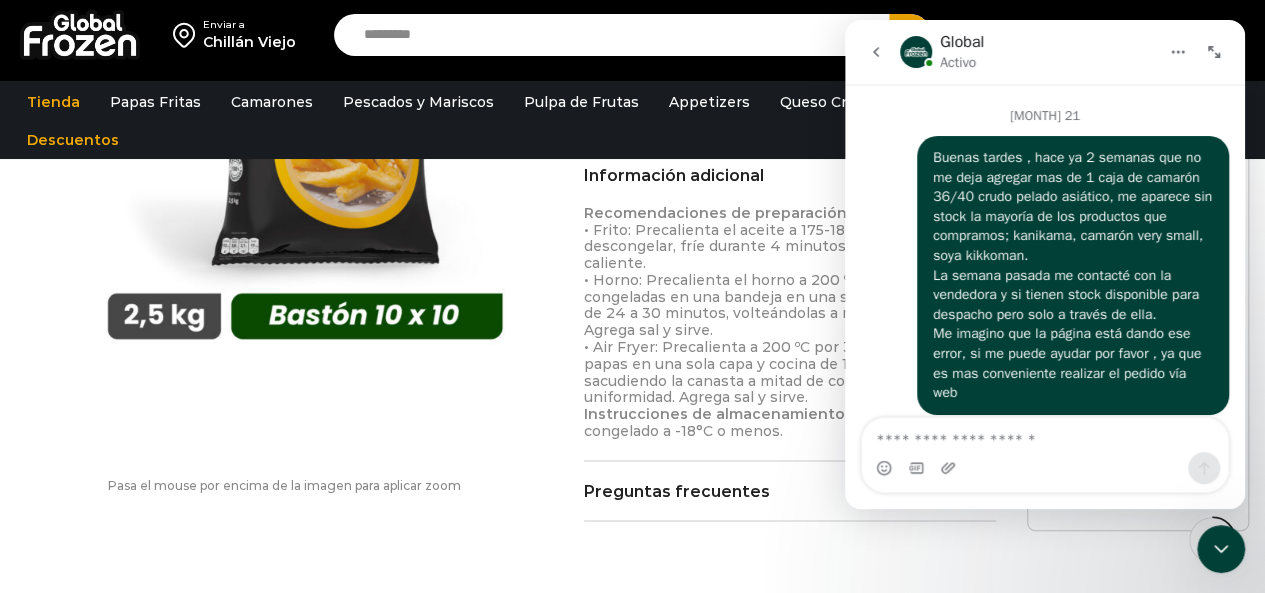 scroll, scrollTop: 2, scrollLeft: 0, axis: vertical 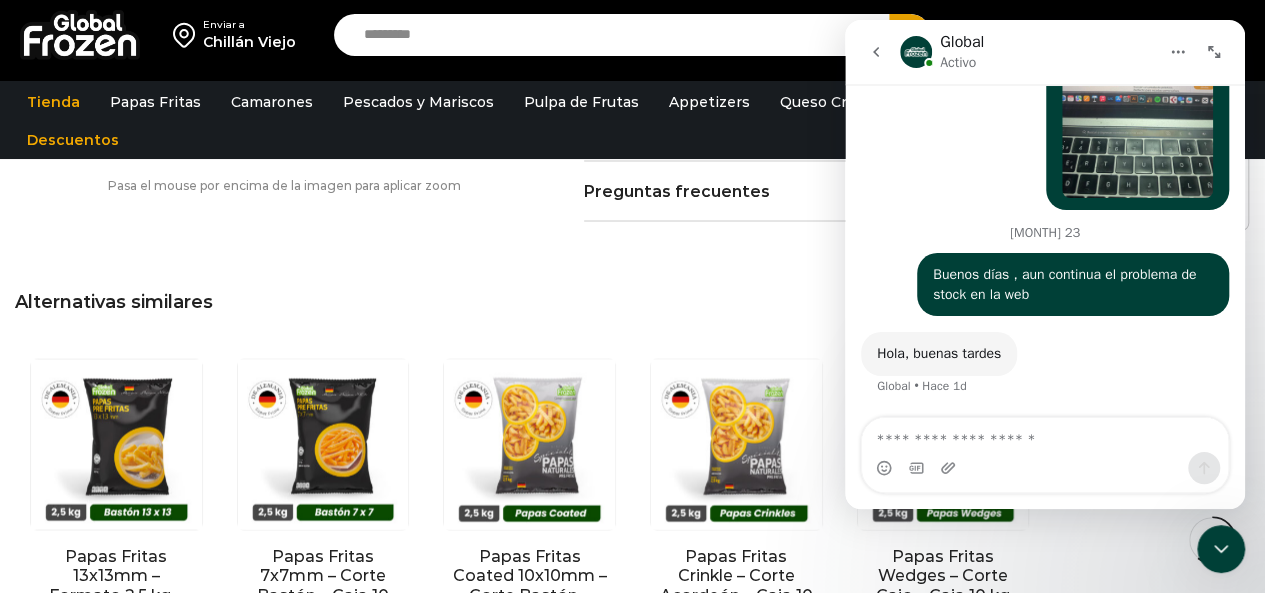 click 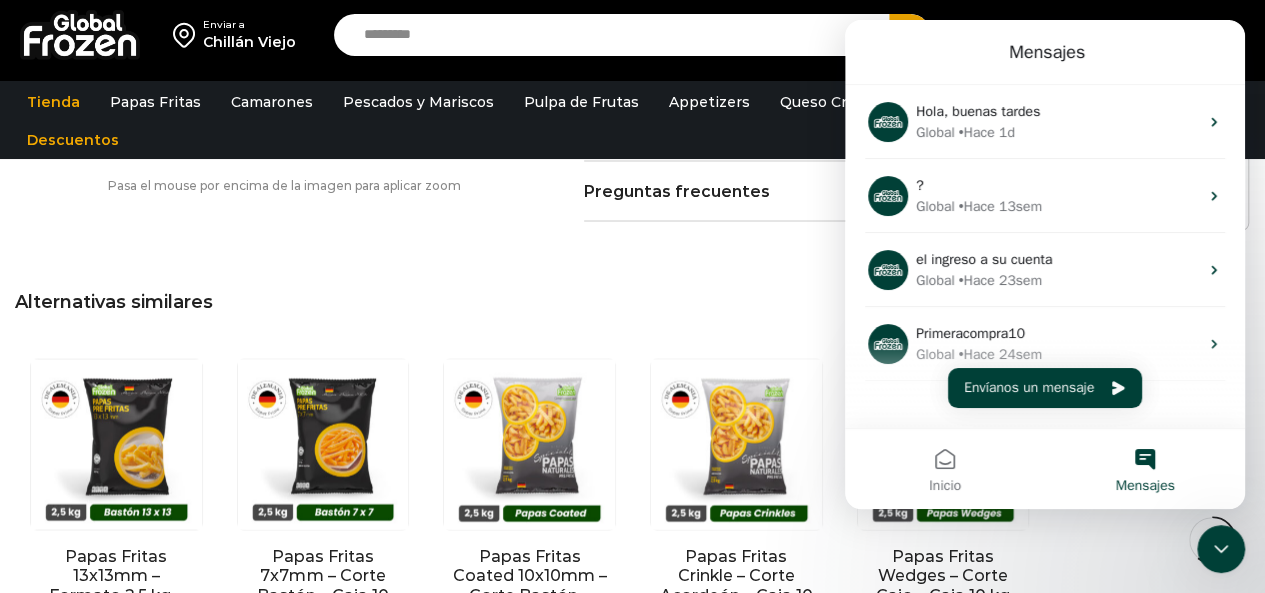 scroll, scrollTop: 0, scrollLeft: 0, axis: both 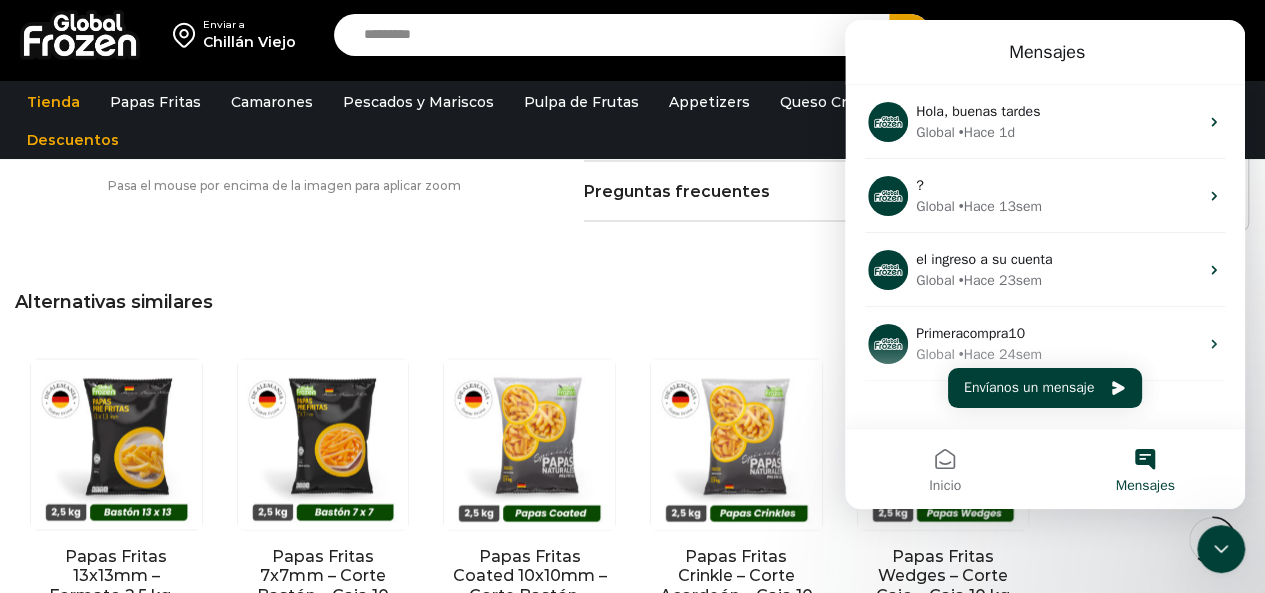 click on "Alternativas similares" at bounding box center (632, 302) 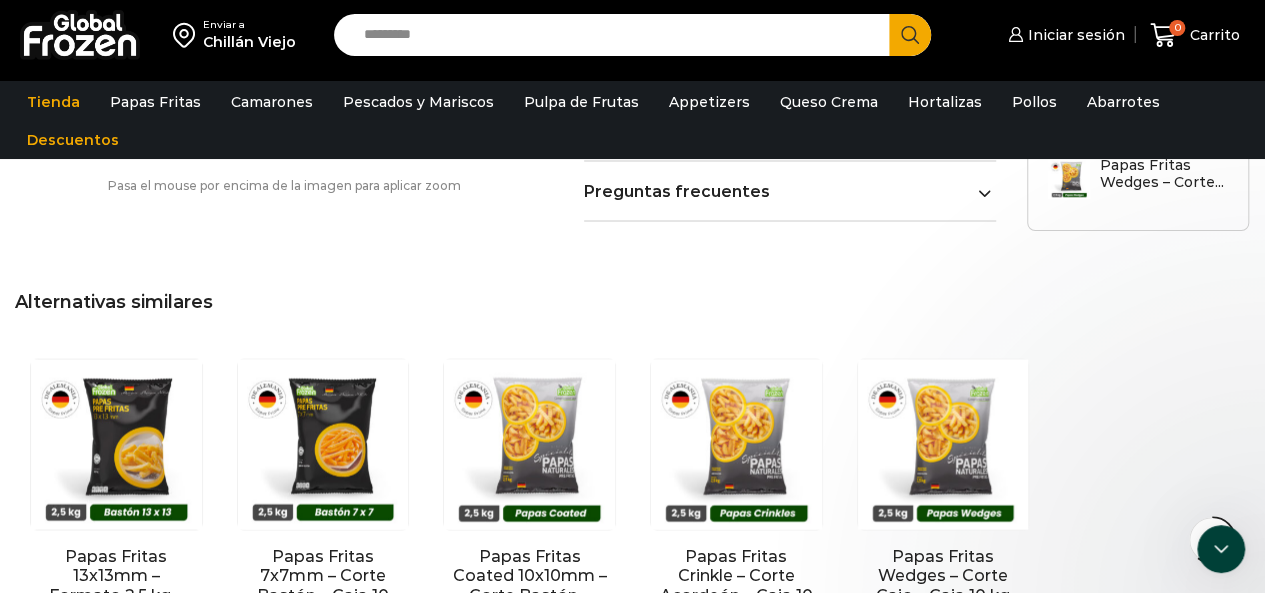 scroll, scrollTop: 0, scrollLeft: 0, axis: both 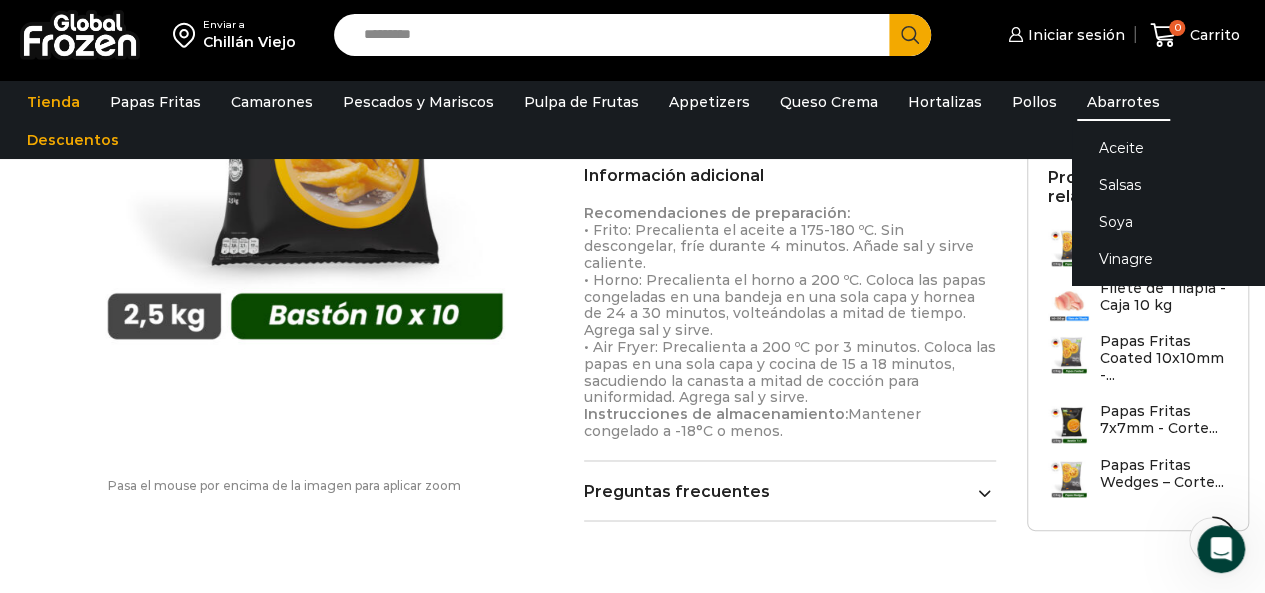 click on "Abarrotes" at bounding box center [1123, 102] 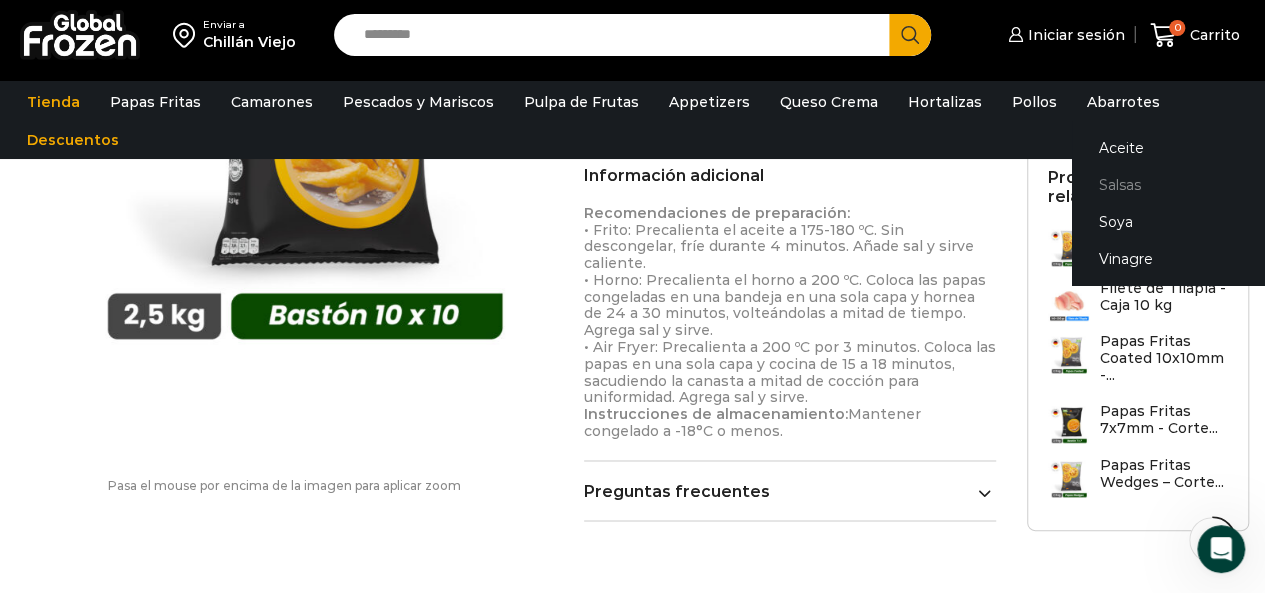 click on "Salsas" at bounding box center [1198, 185] 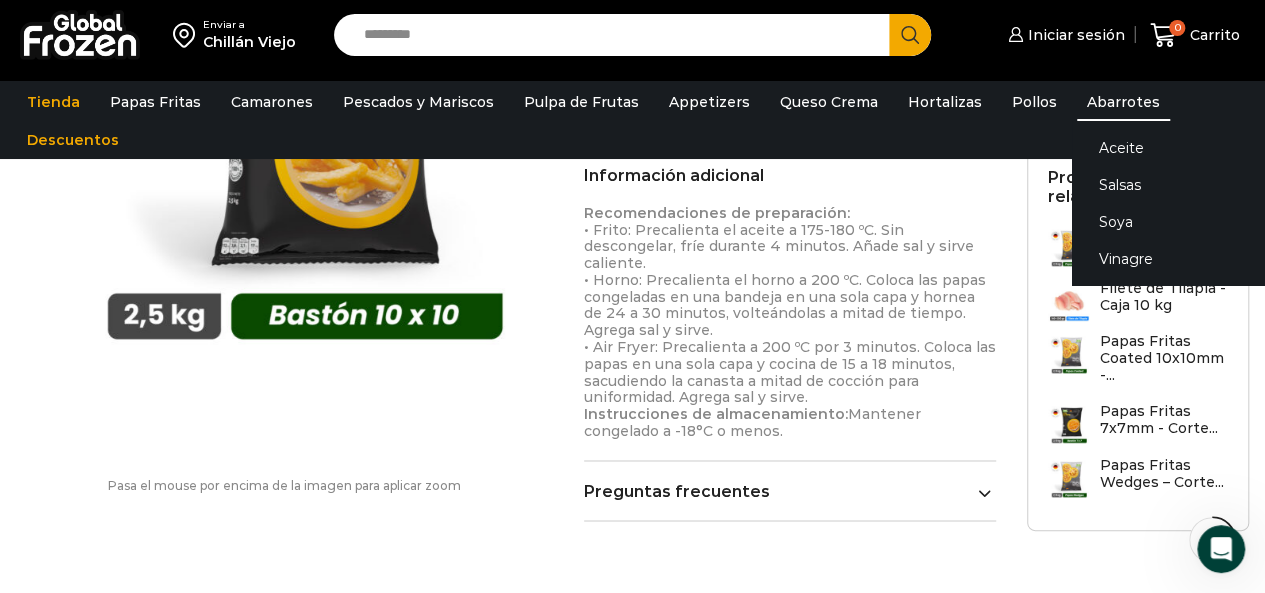 click on "Abarrotes" at bounding box center [1123, 102] 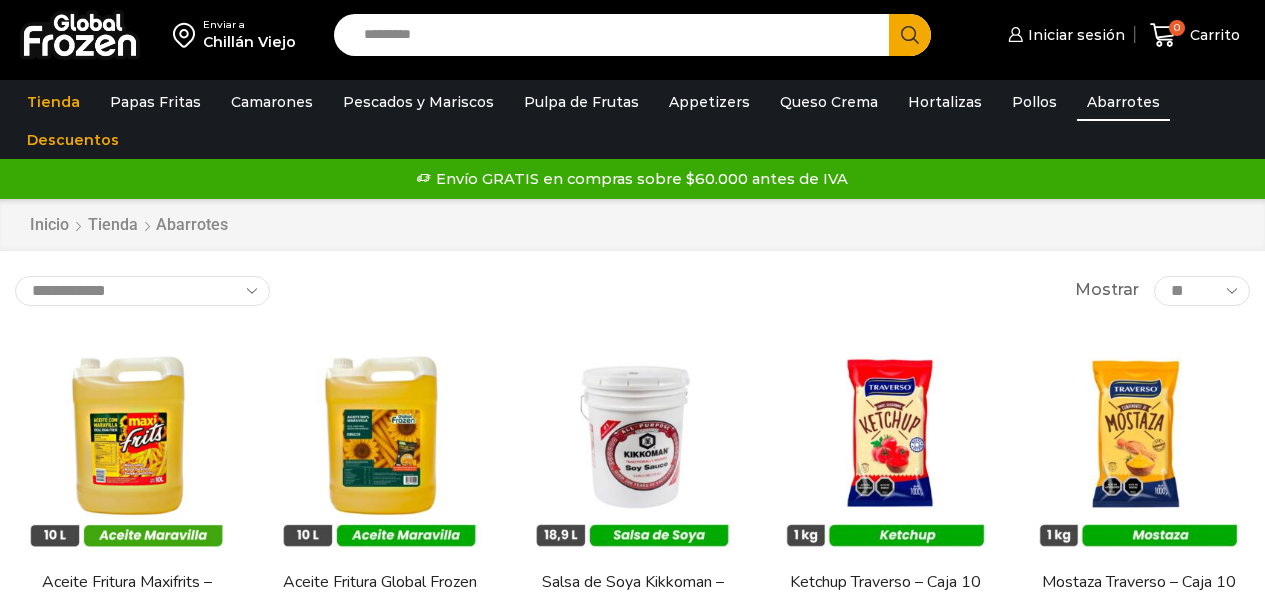 scroll, scrollTop: 0, scrollLeft: 0, axis: both 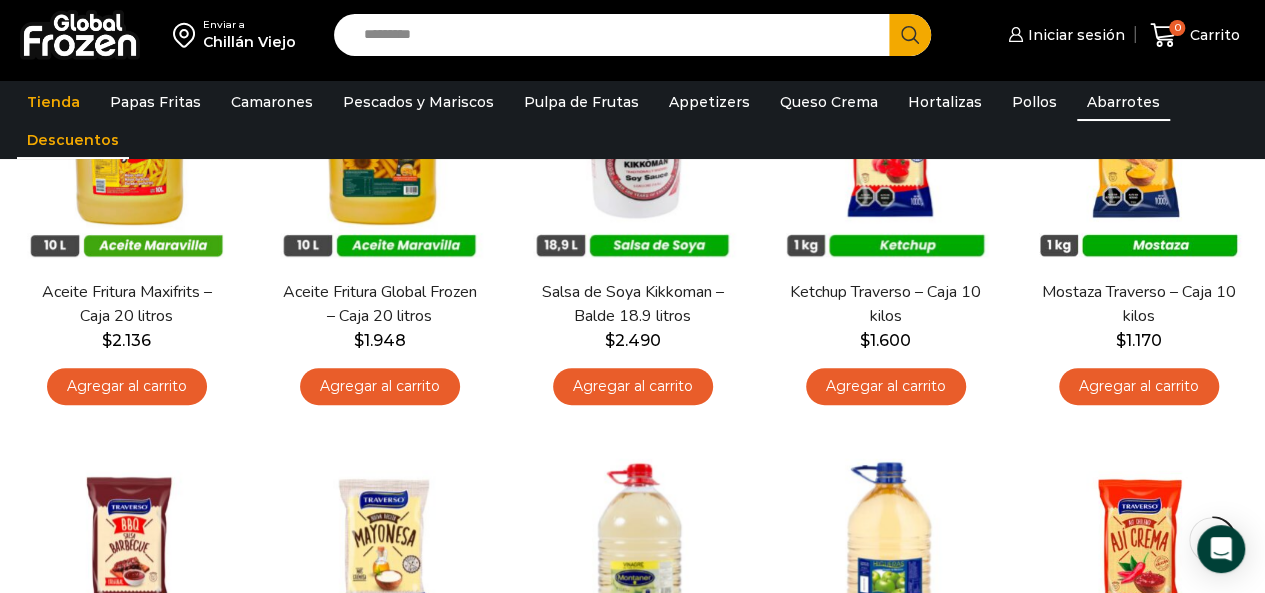 click on "Descuentos" at bounding box center (73, 140) 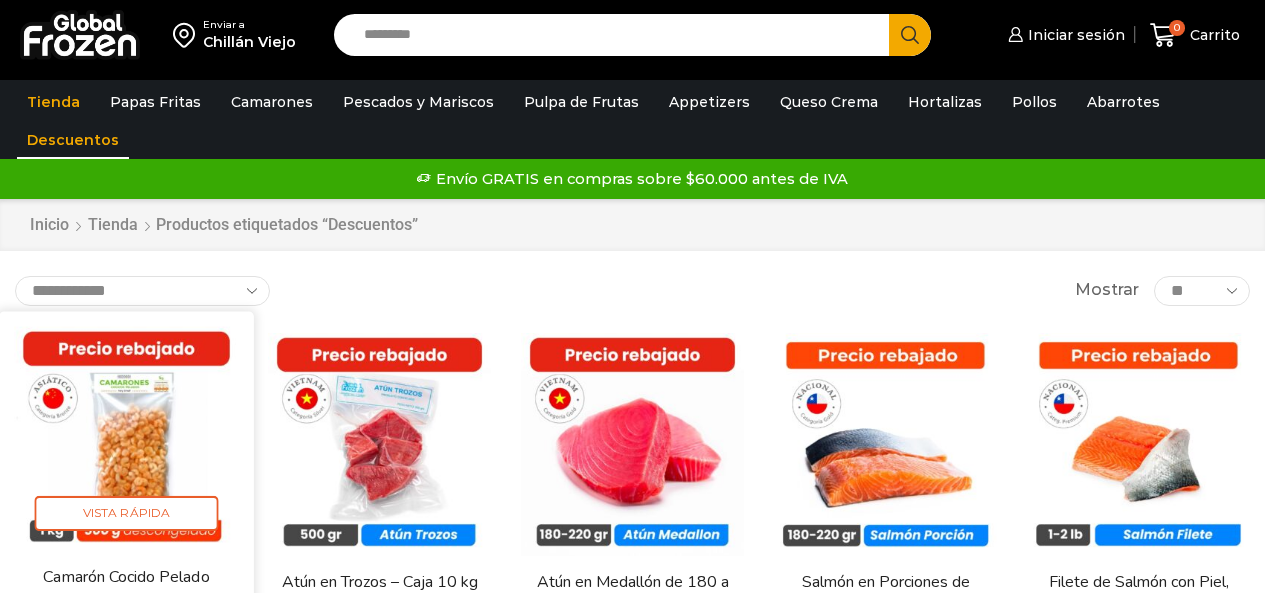 scroll, scrollTop: 0, scrollLeft: 0, axis: both 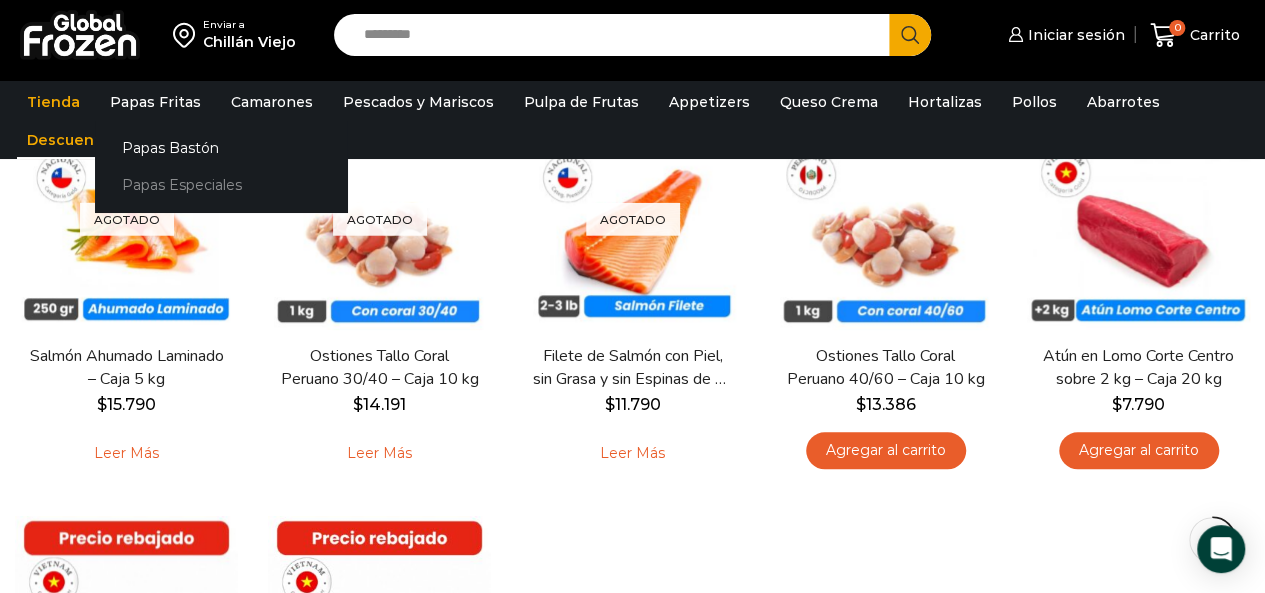 click on "Papas Especiales" at bounding box center [221, 185] 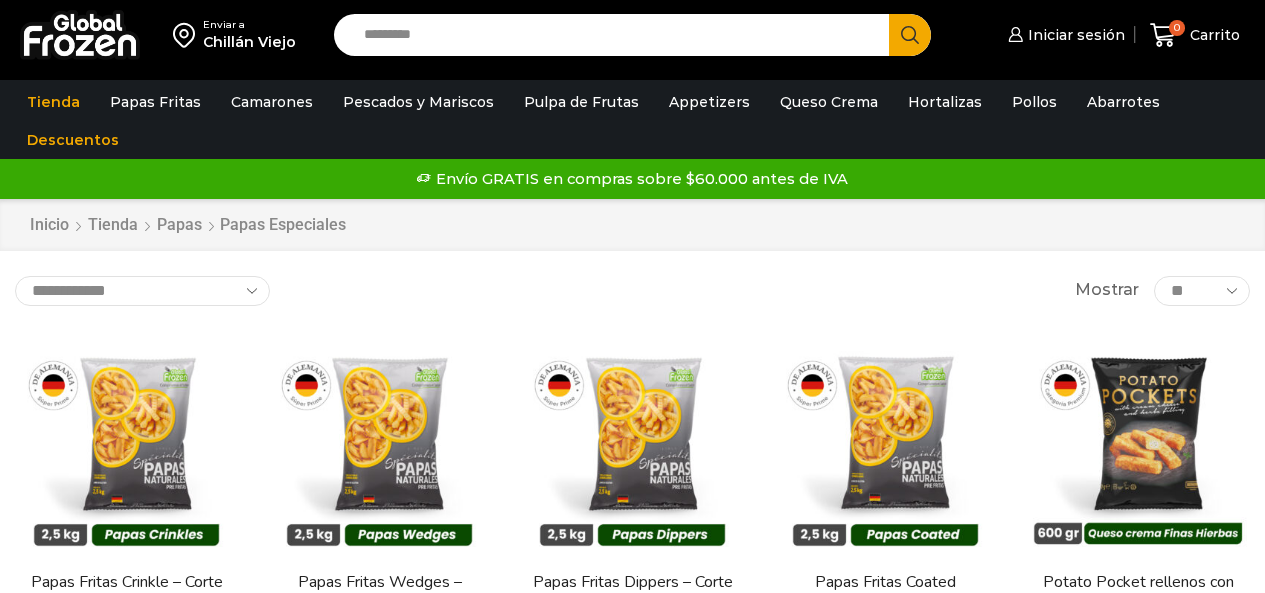 scroll, scrollTop: 0, scrollLeft: 0, axis: both 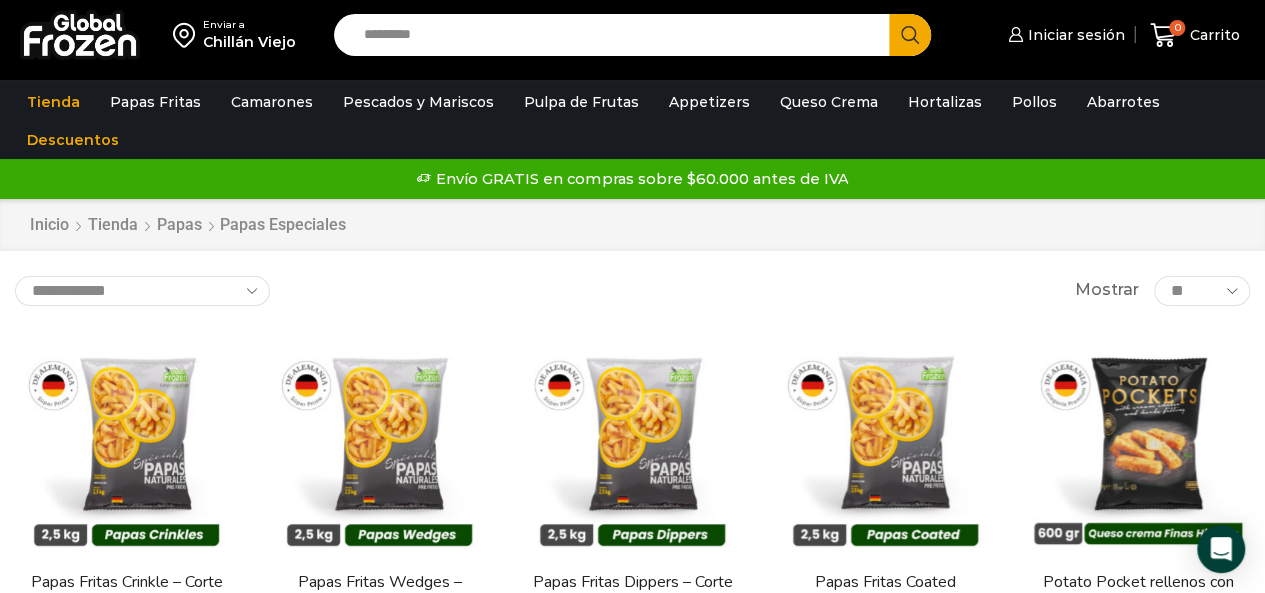 click at bounding box center [80, 35] 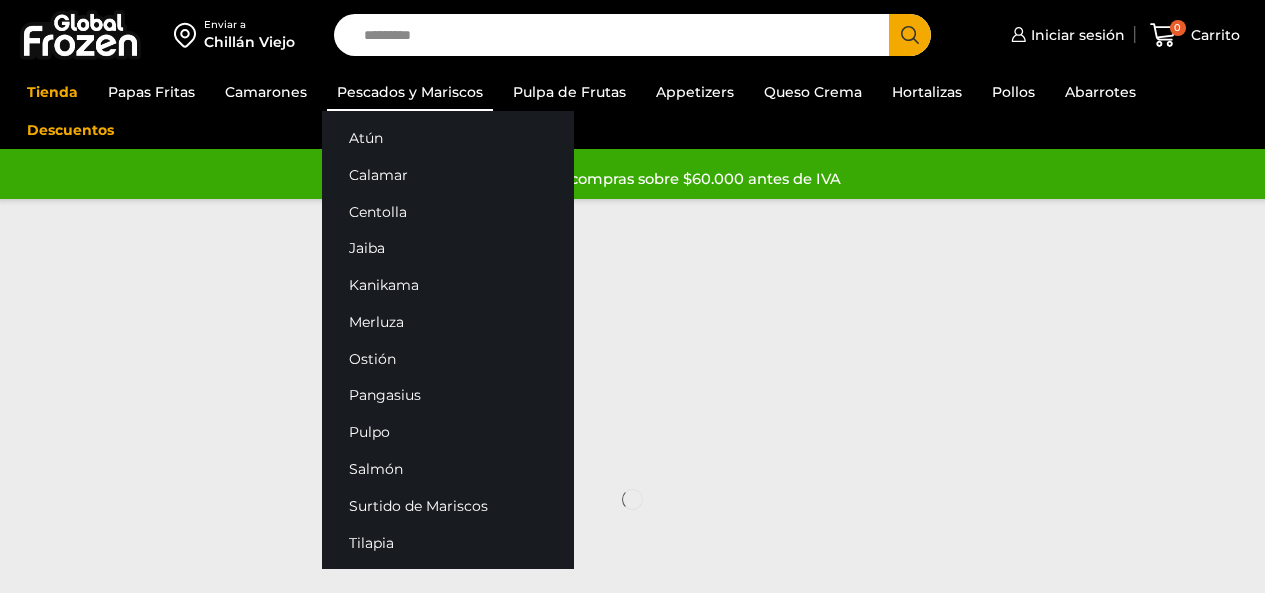 scroll, scrollTop: 0, scrollLeft: 0, axis: both 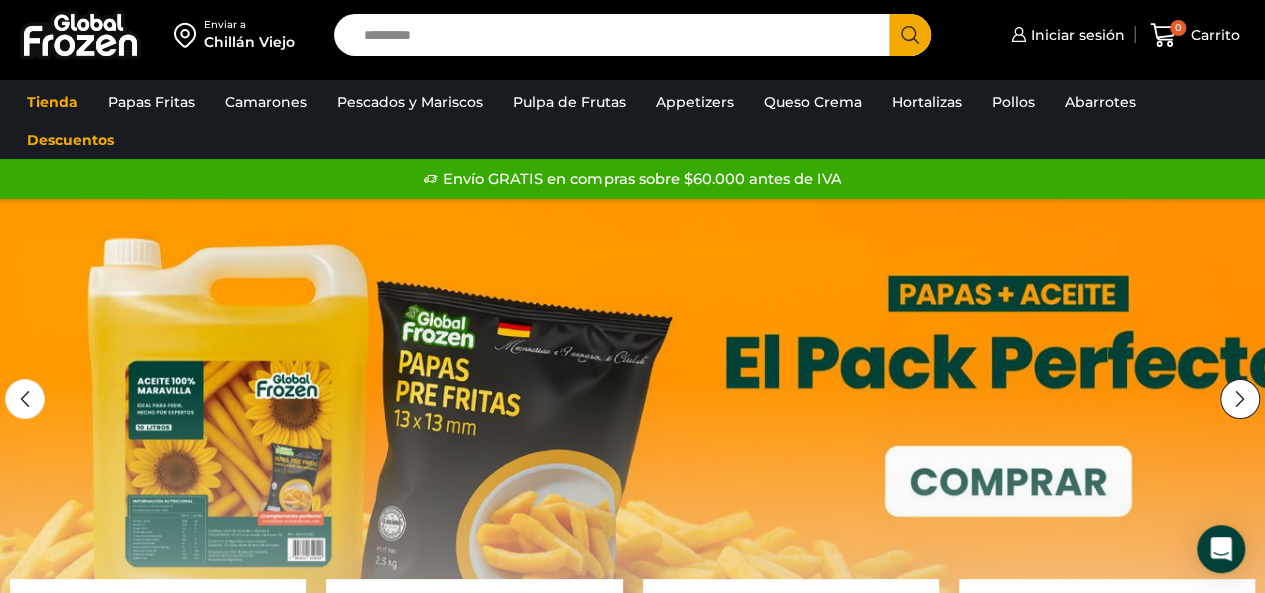 click at bounding box center [1240, 399] 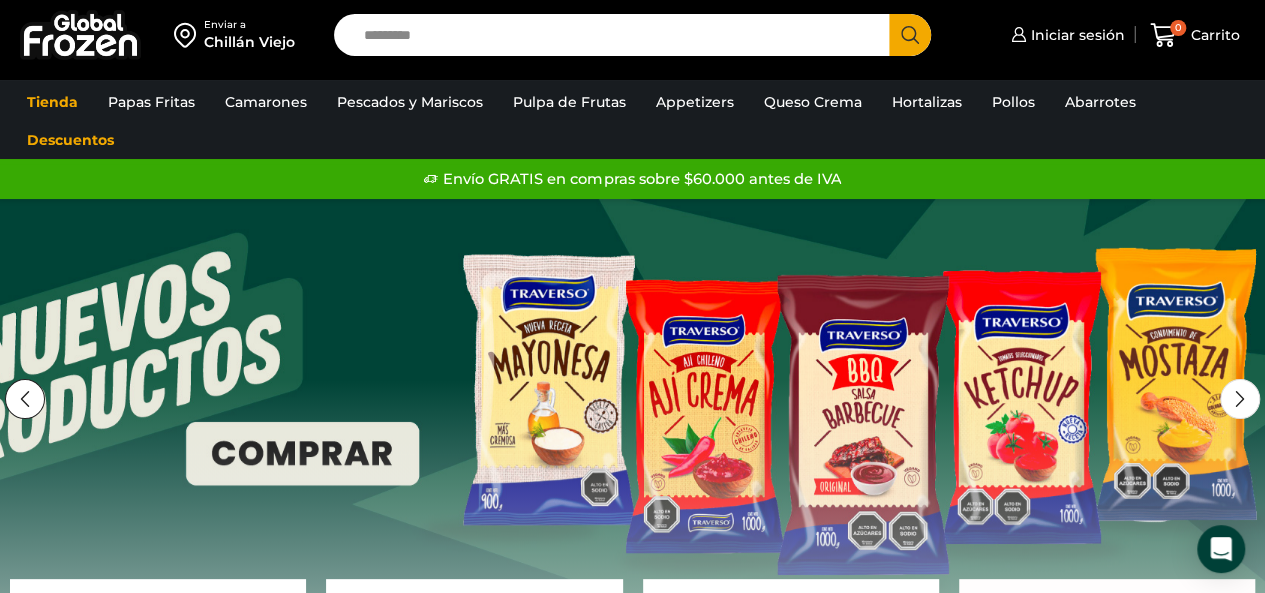 click at bounding box center (25, 399) 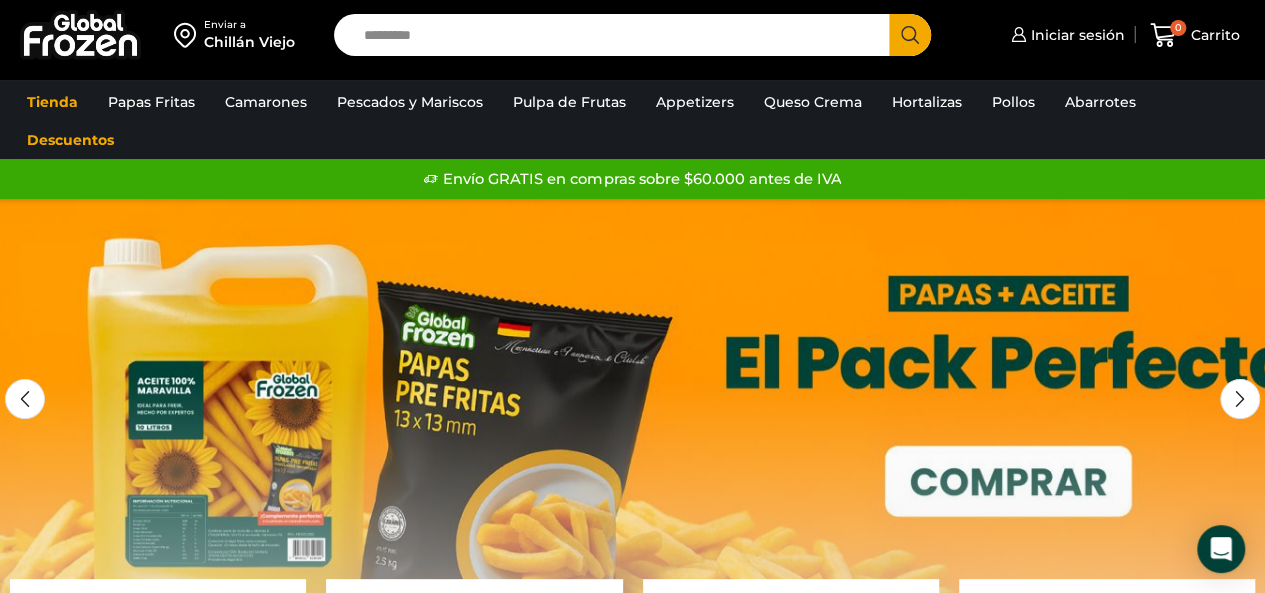 click at bounding box center (632, 499) 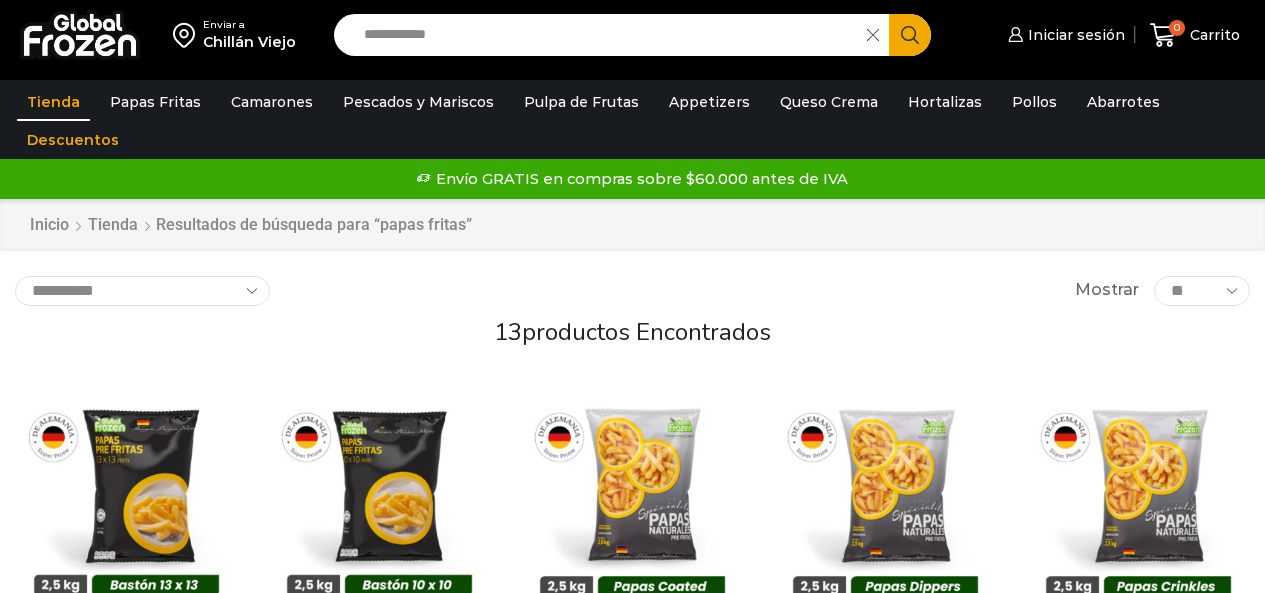 scroll, scrollTop: 0, scrollLeft: 0, axis: both 